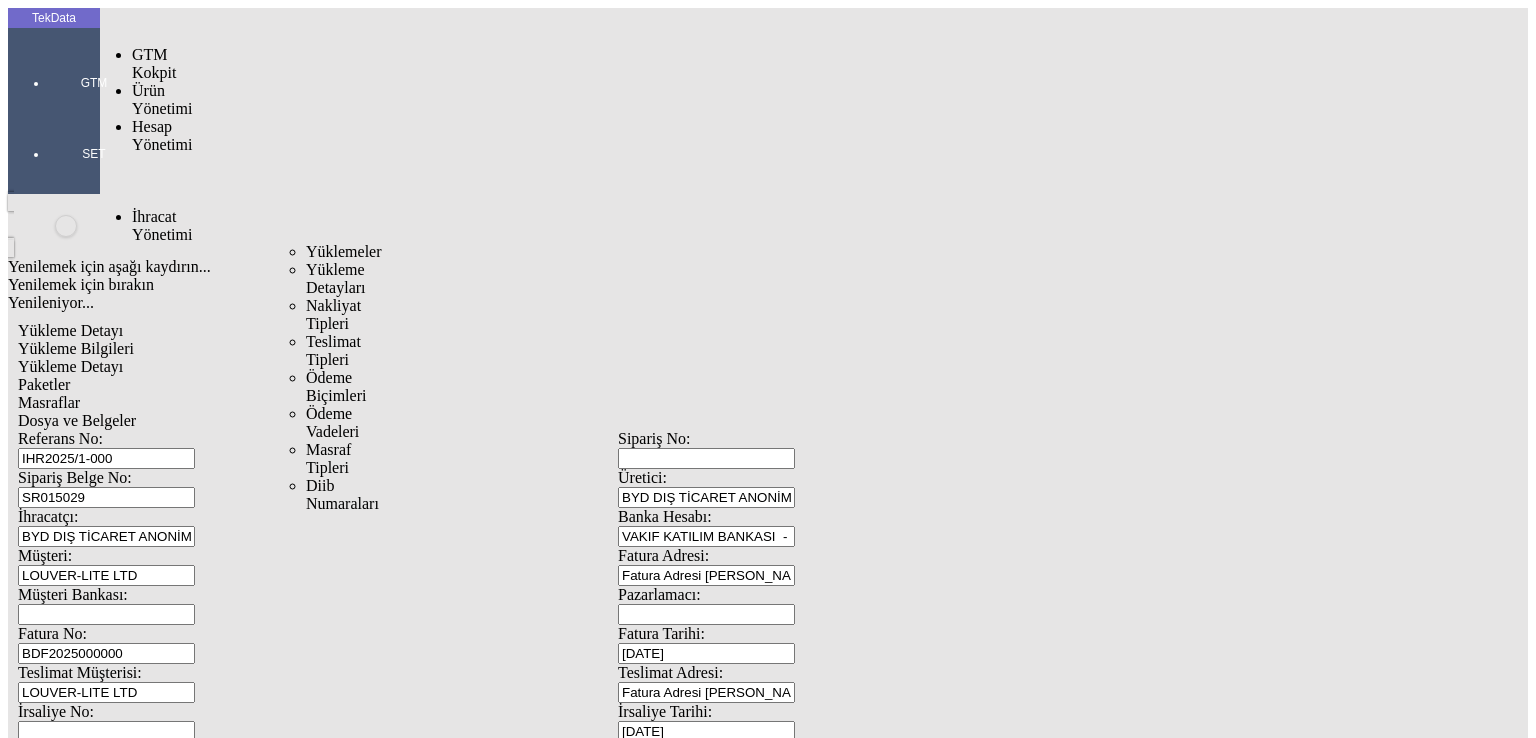 scroll, scrollTop: 0, scrollLeft: 0, axis: both 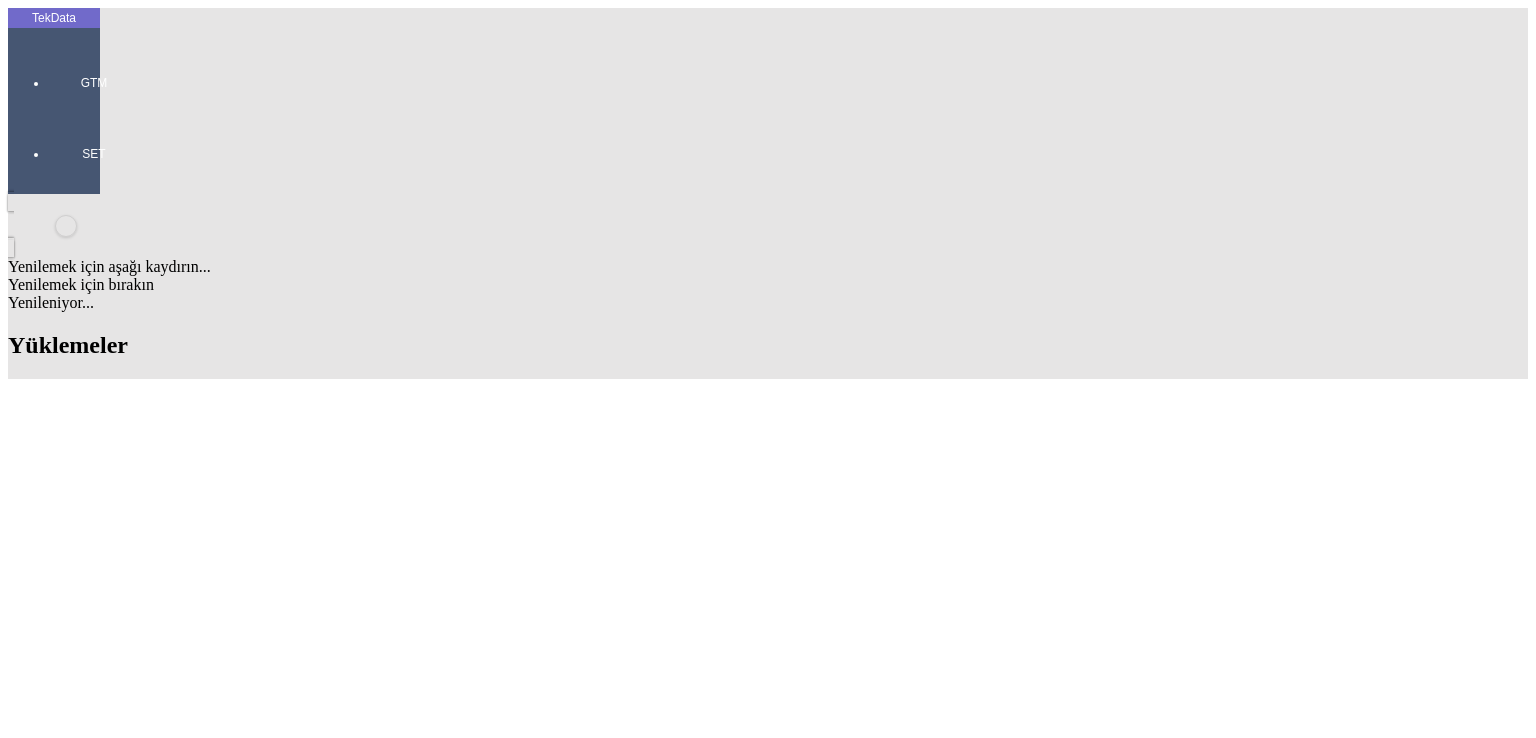 drag, startPoint x: 1019, startPoint y: 149, endPoint x: 918, endPoint y: 157, distance: 101.31634 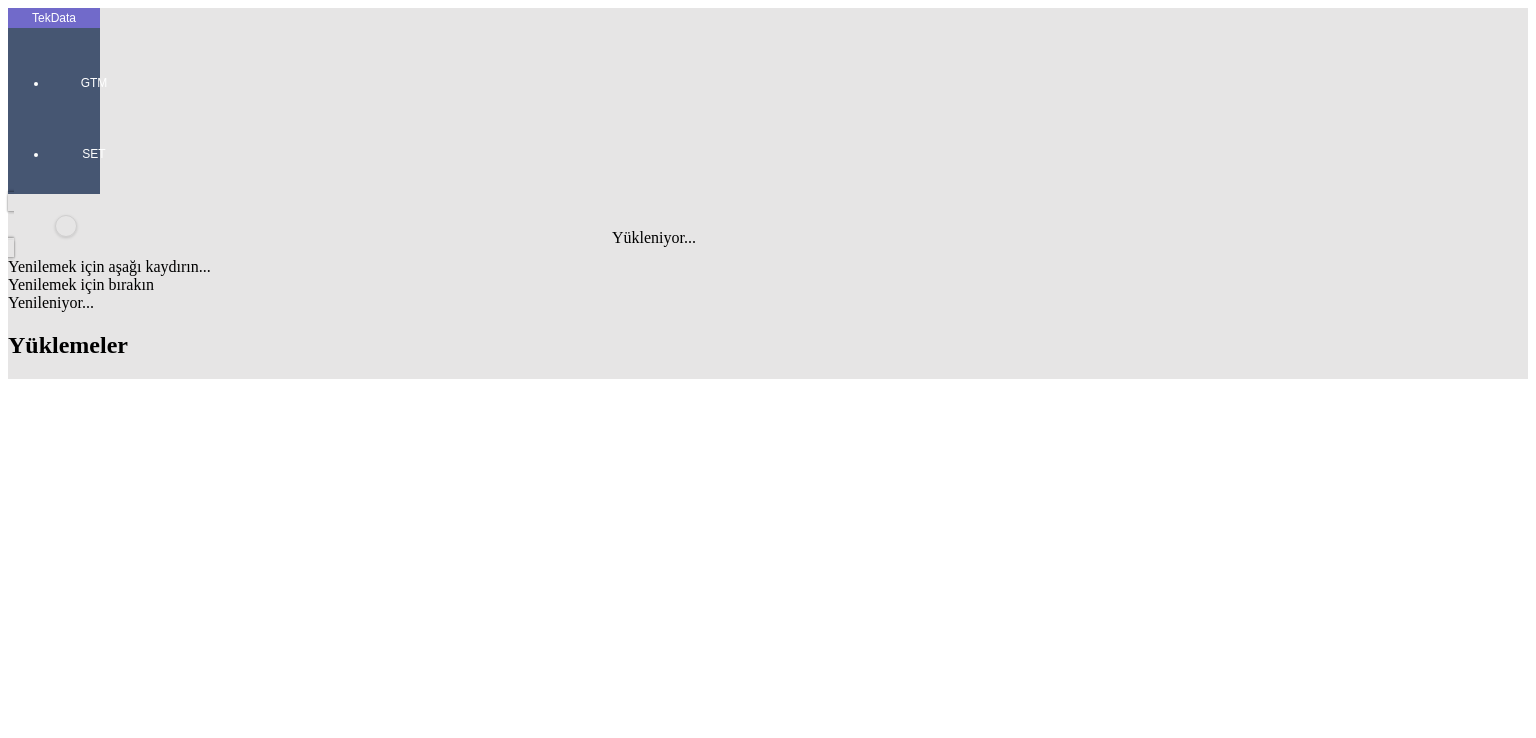 type on "ste" 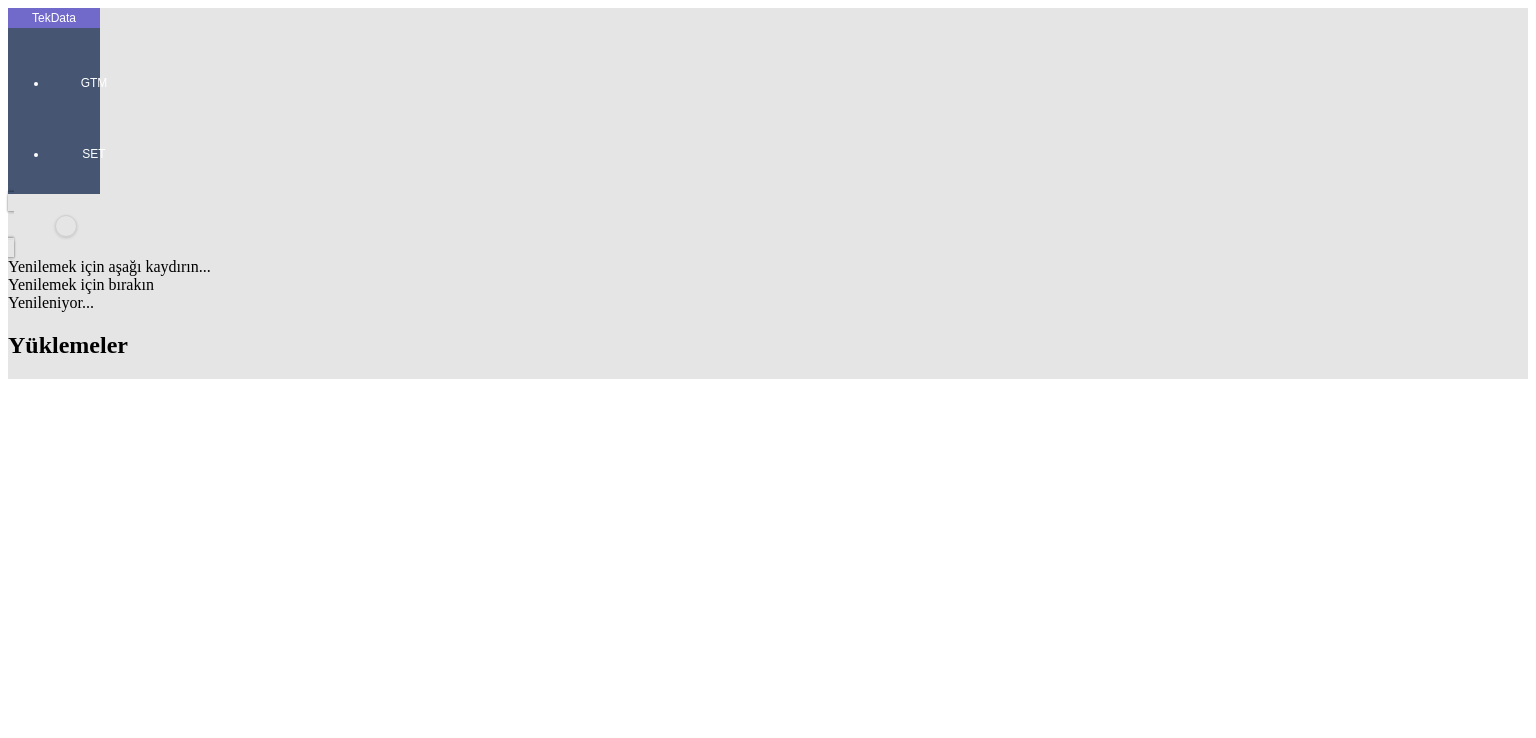 scroll, scrollTop: 2168, scrollLeft: 0, axis: vertical 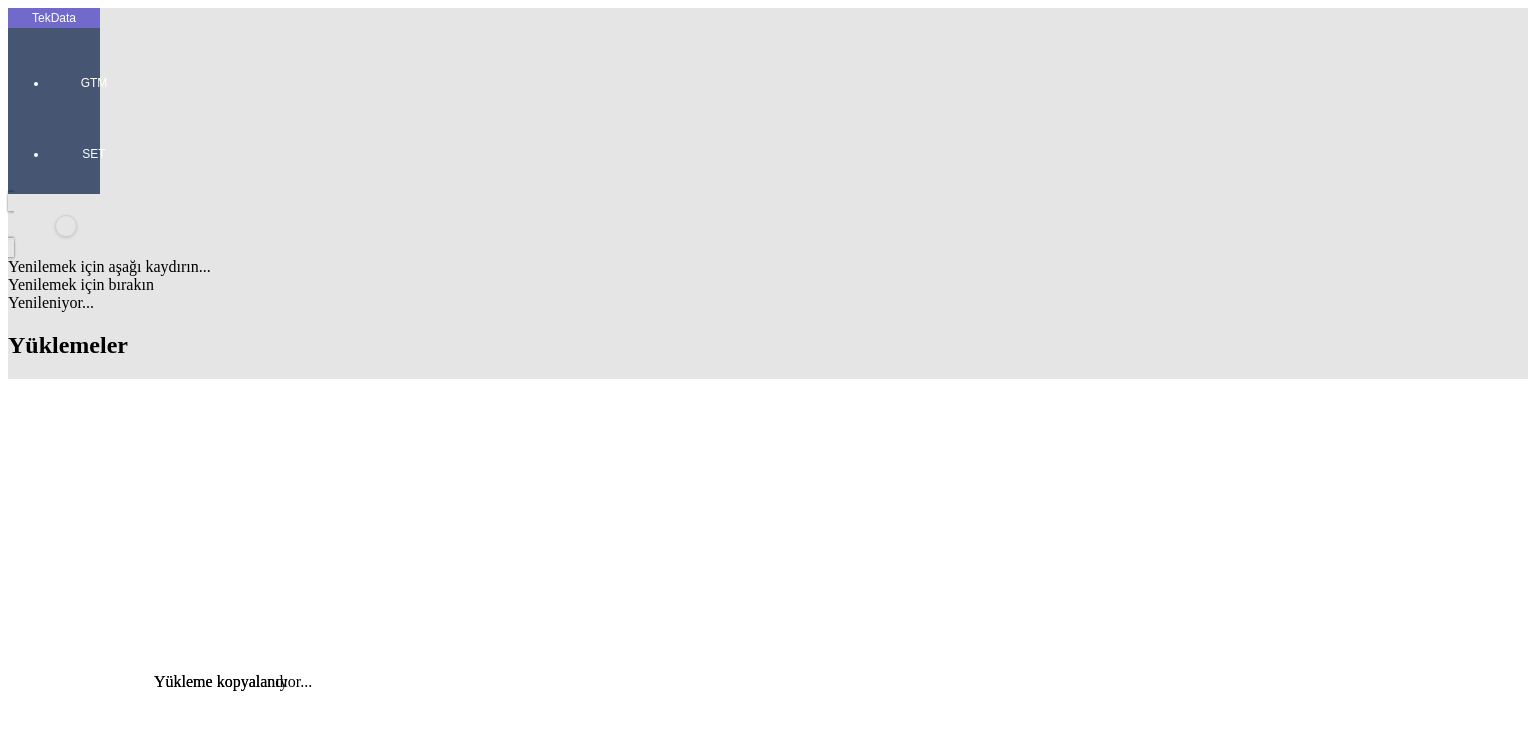 click on "Detay" 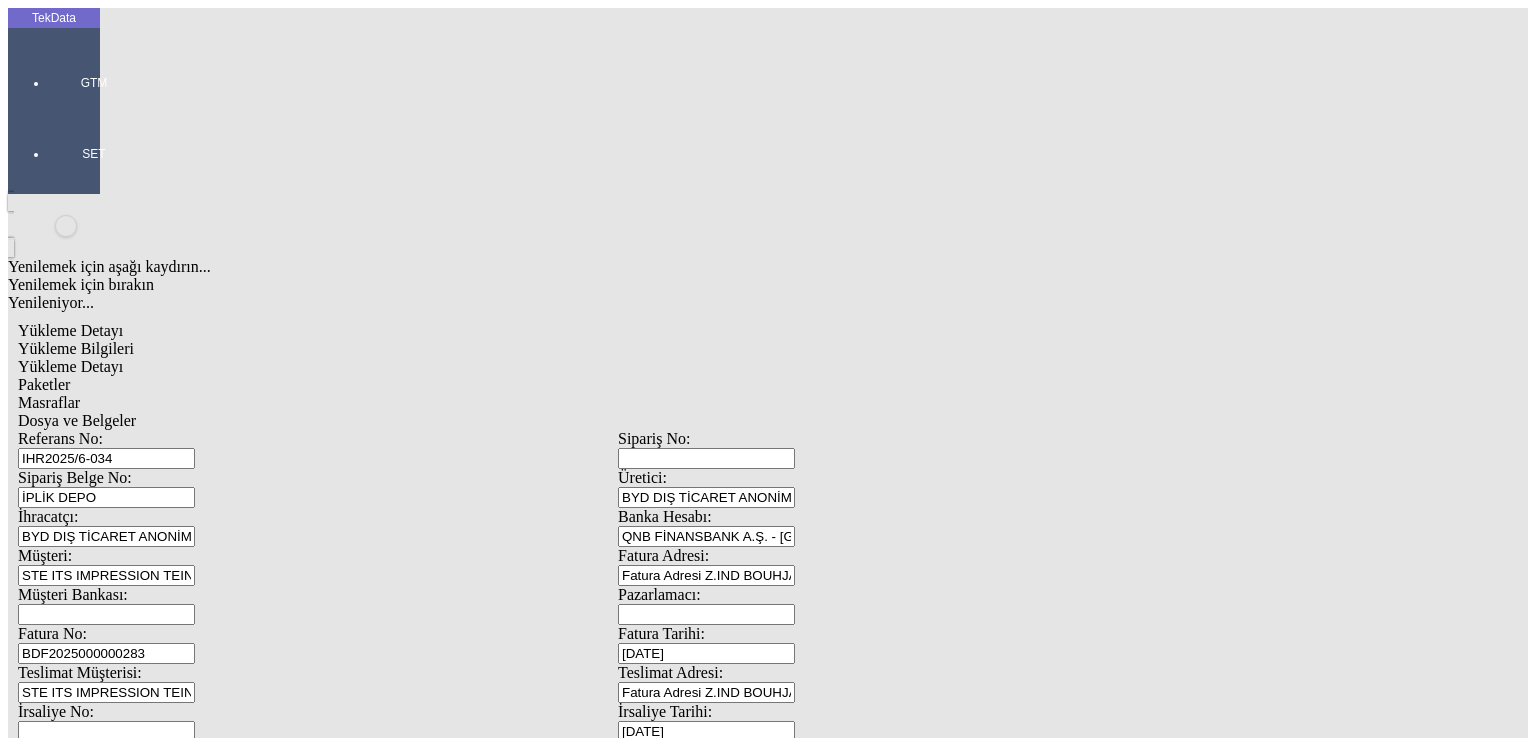 scroll, scrollTop: 381, scrollLeft: 0, axis: vertical 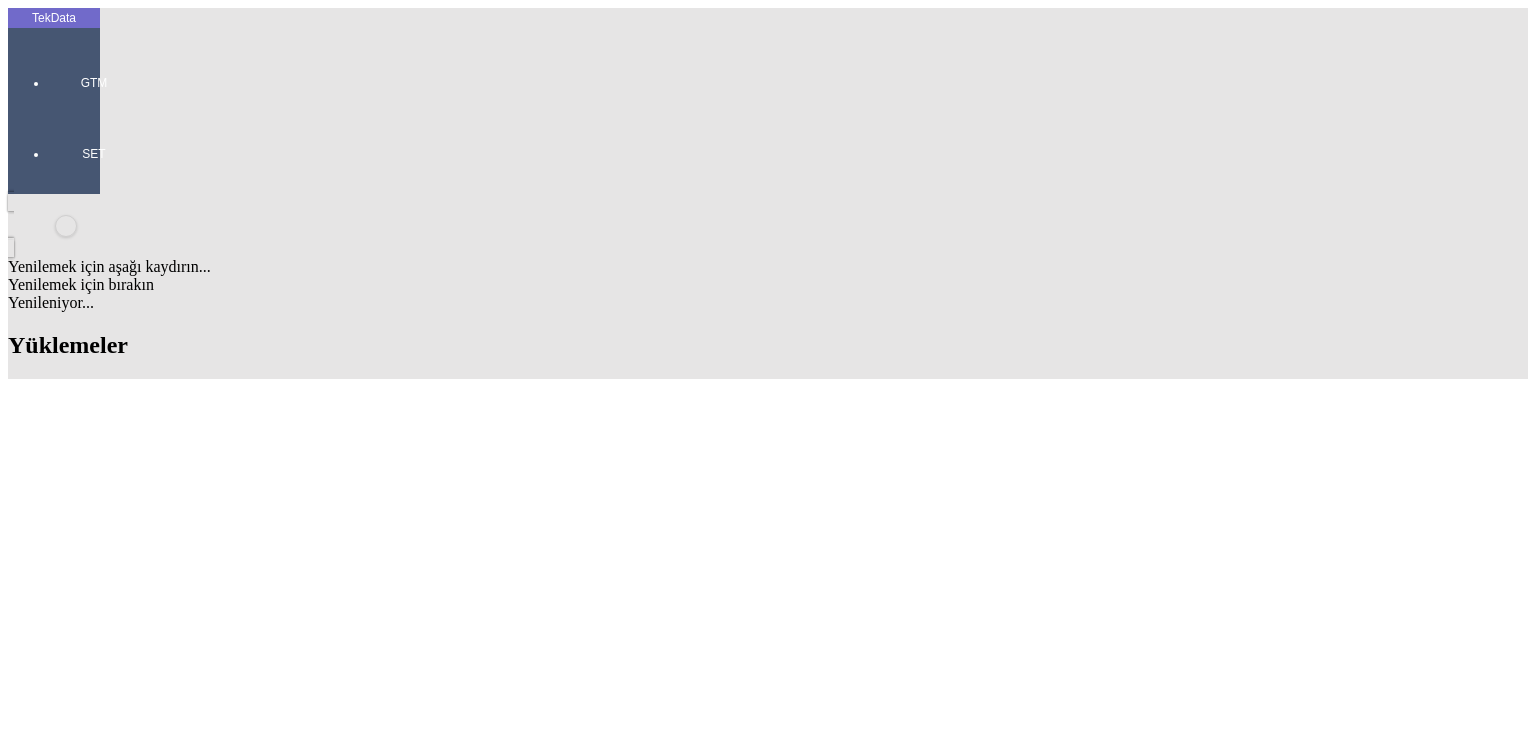click on "BYD DIŞ TİCARET ANONİM ŞİRKETİ" 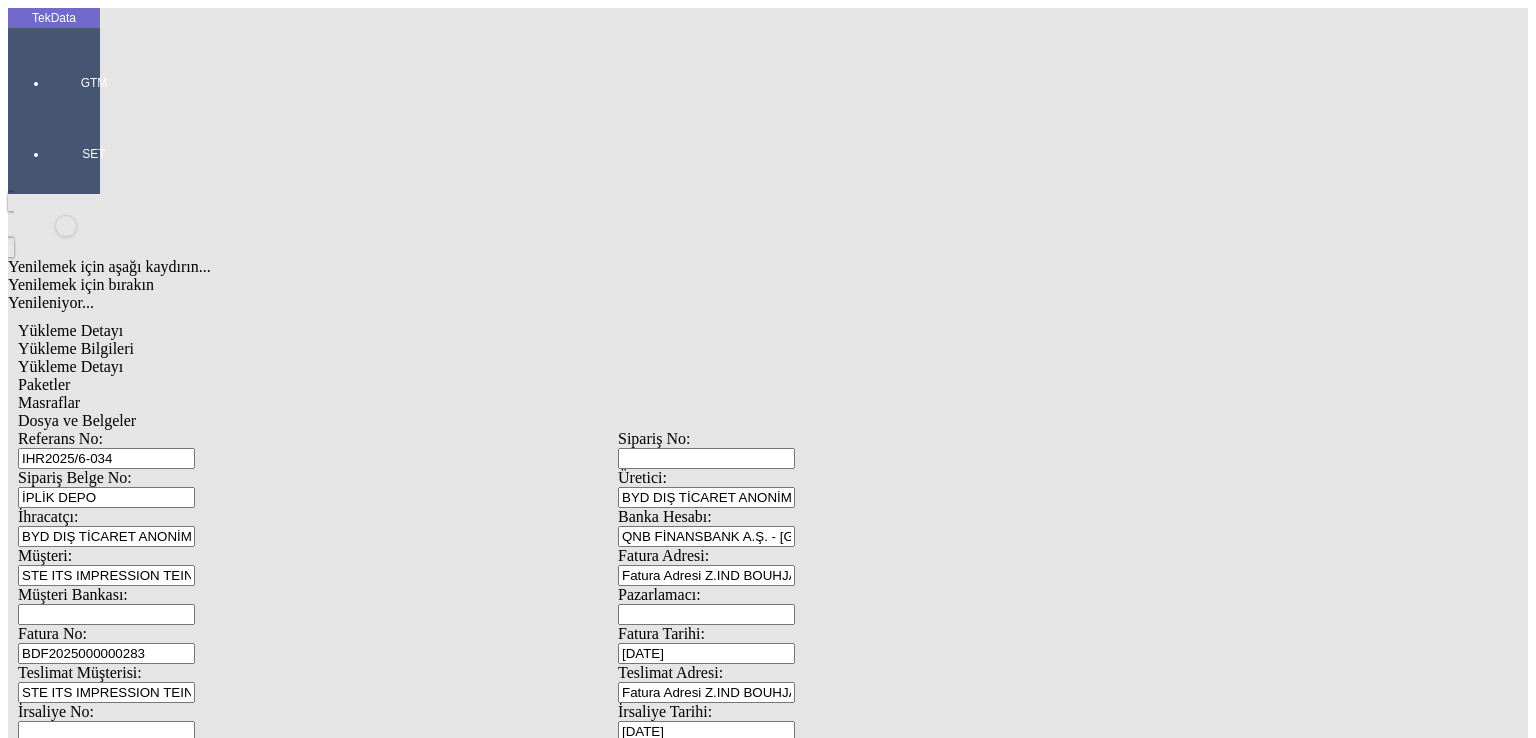 scroll, scrollTop: 0, scrollLeft: 0, axis: both 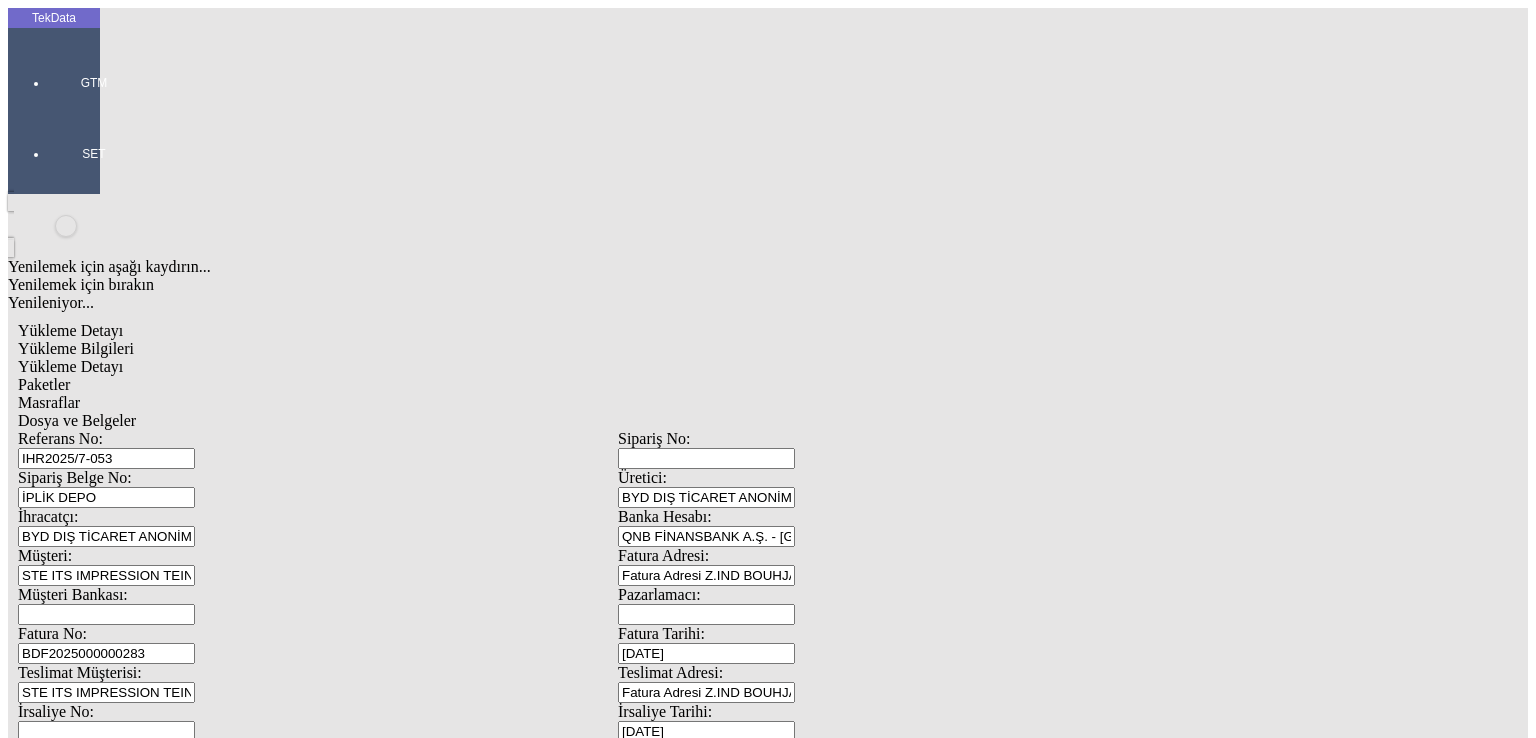 type on "IHR2025/7-053" 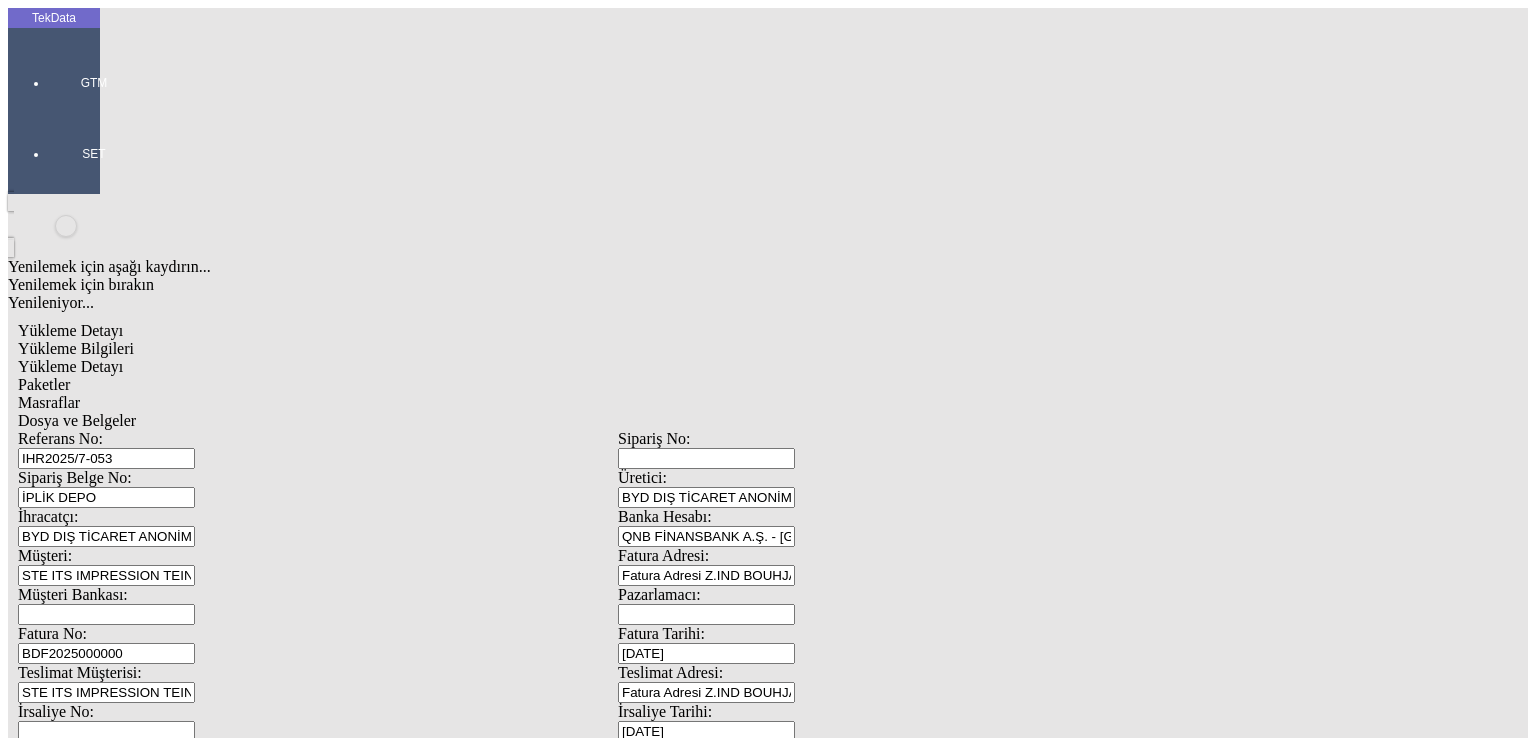 type on "BDF2025000000" 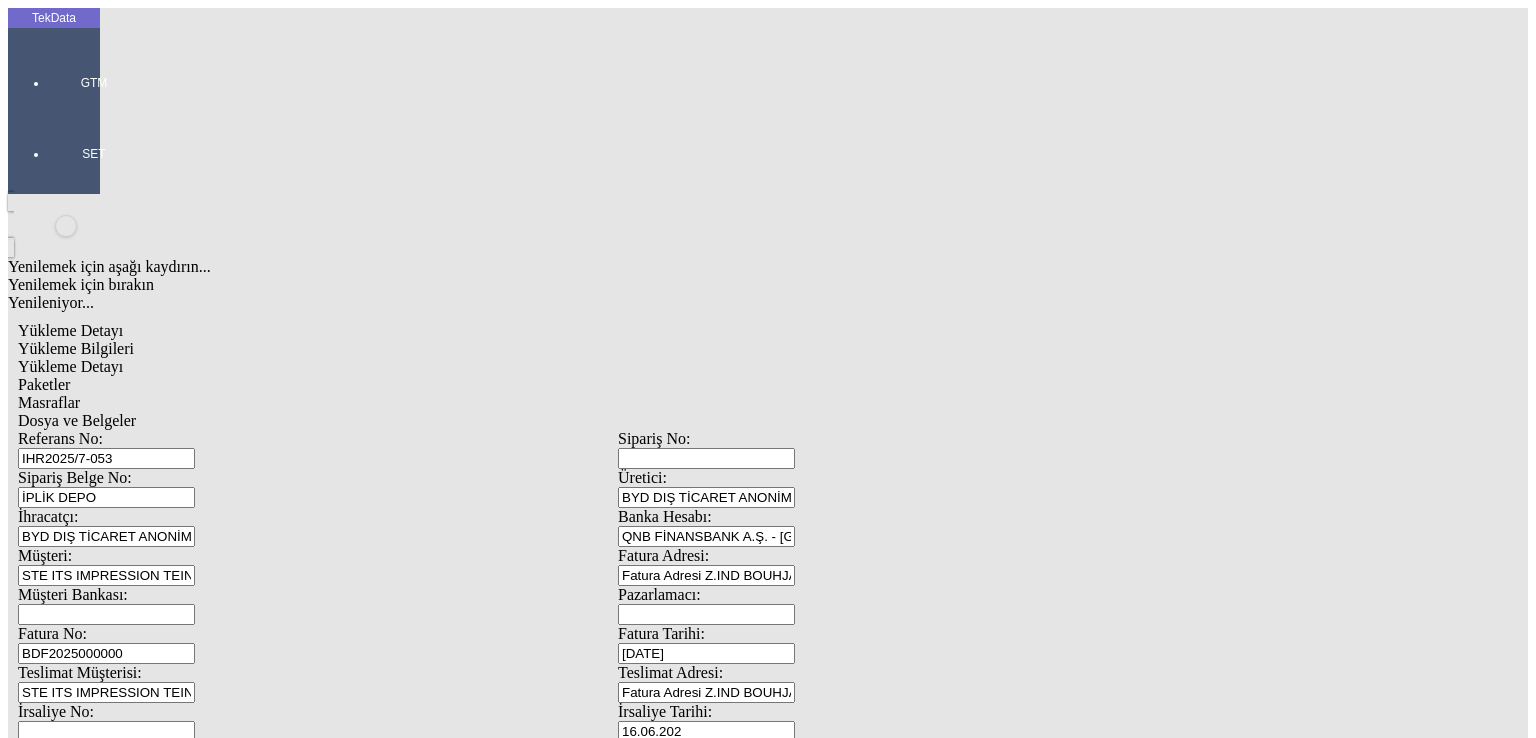type on "[DATE]" 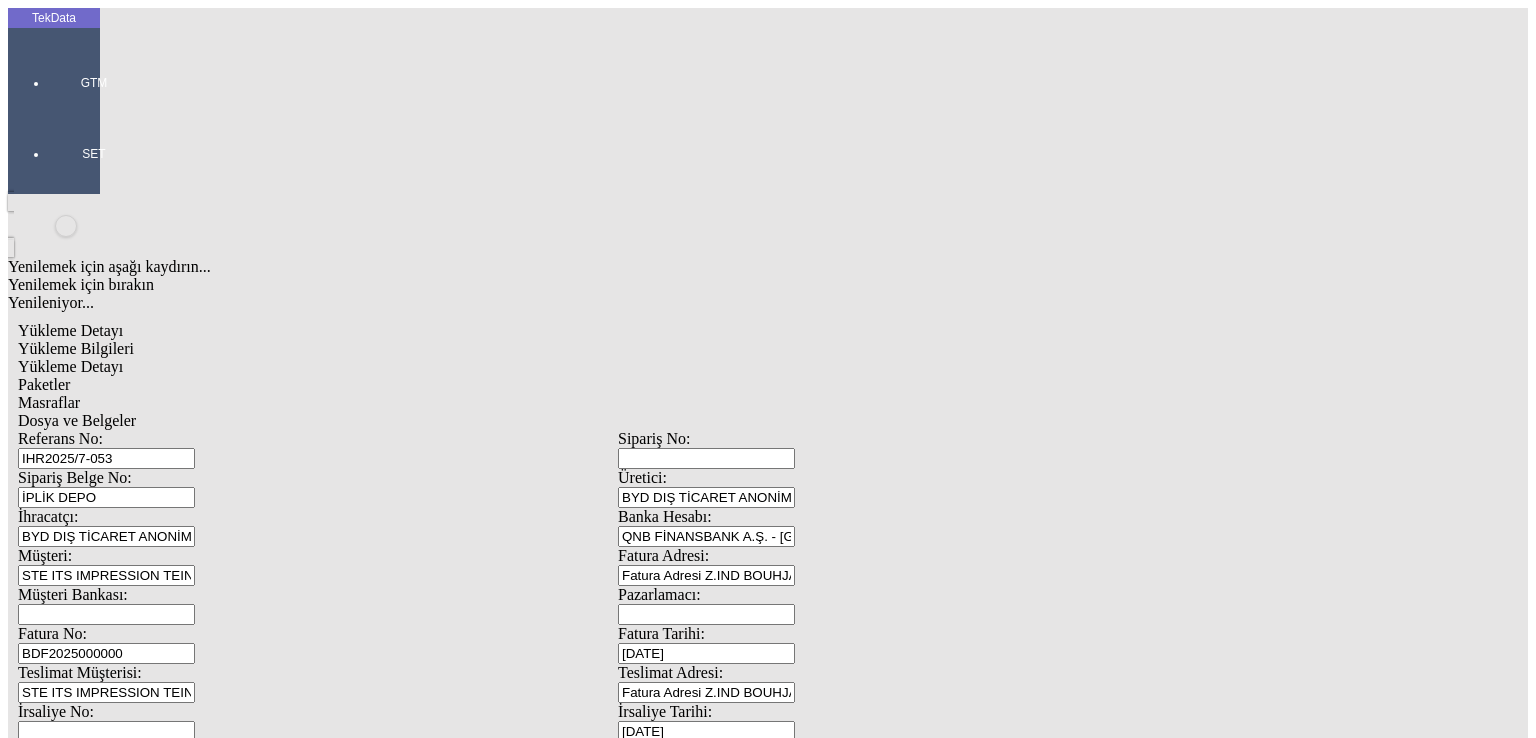 scroll, scrollTop: 300, scrollLeft: 0, axis: vertical 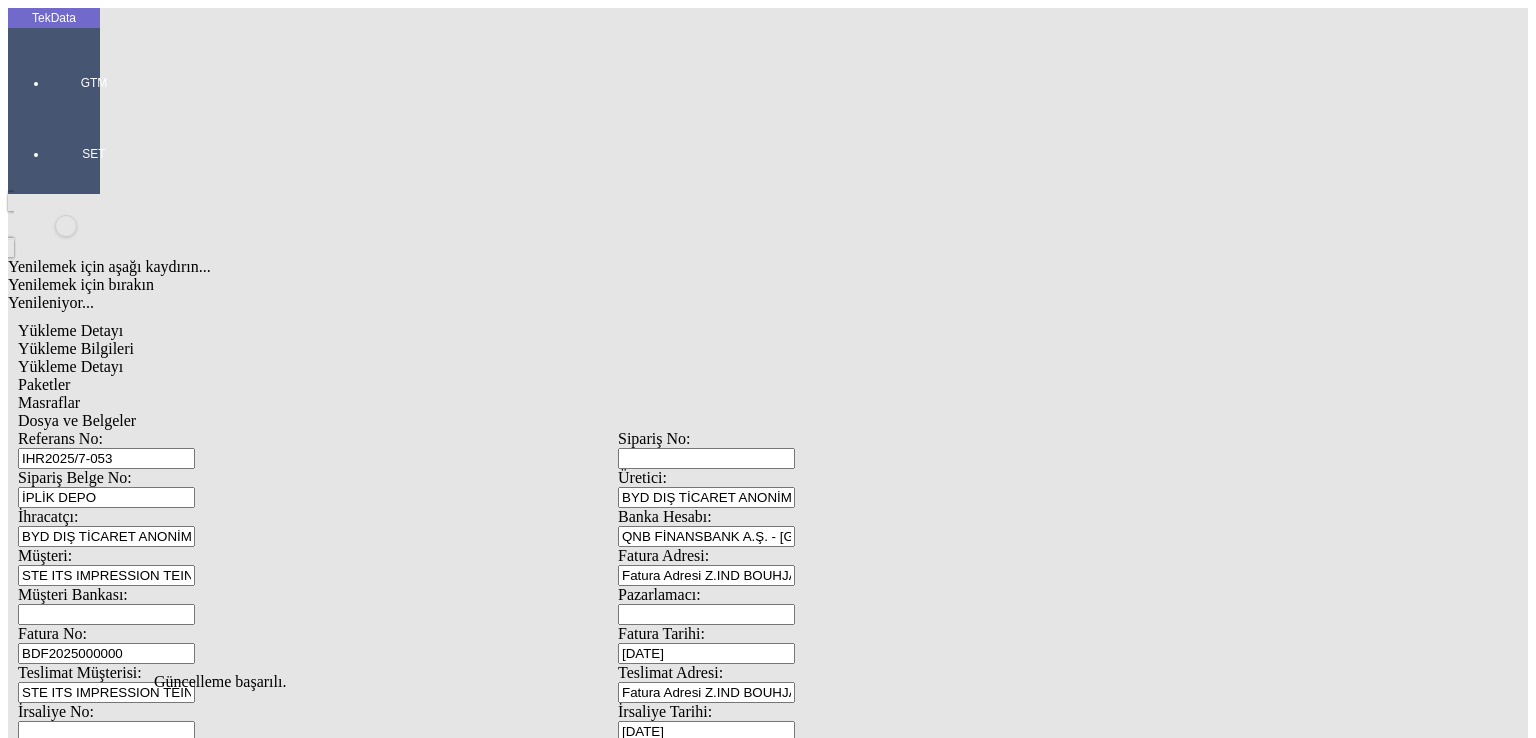 click on "Yükleme Detayı" 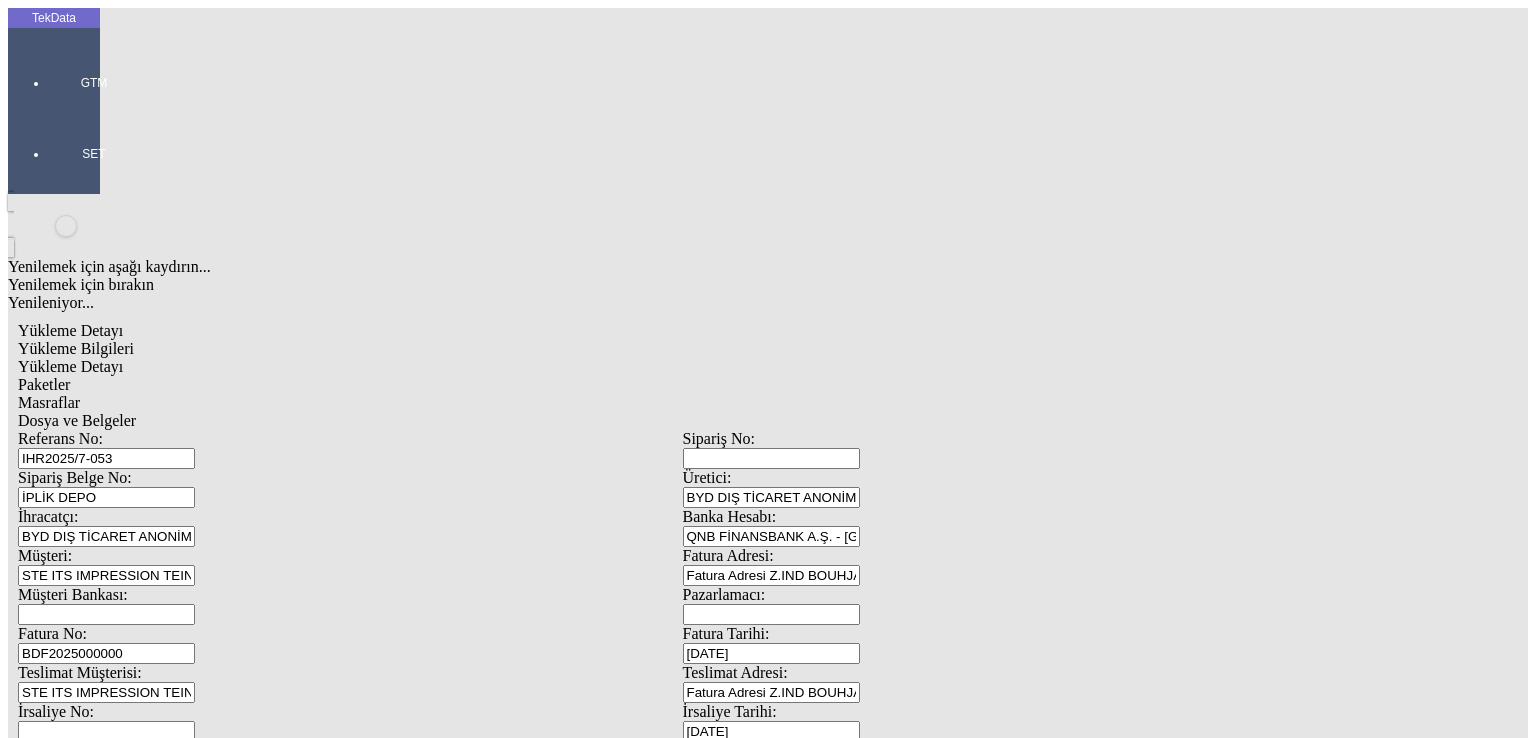 click on "Düzenle" at bounding box center (64, 1507) 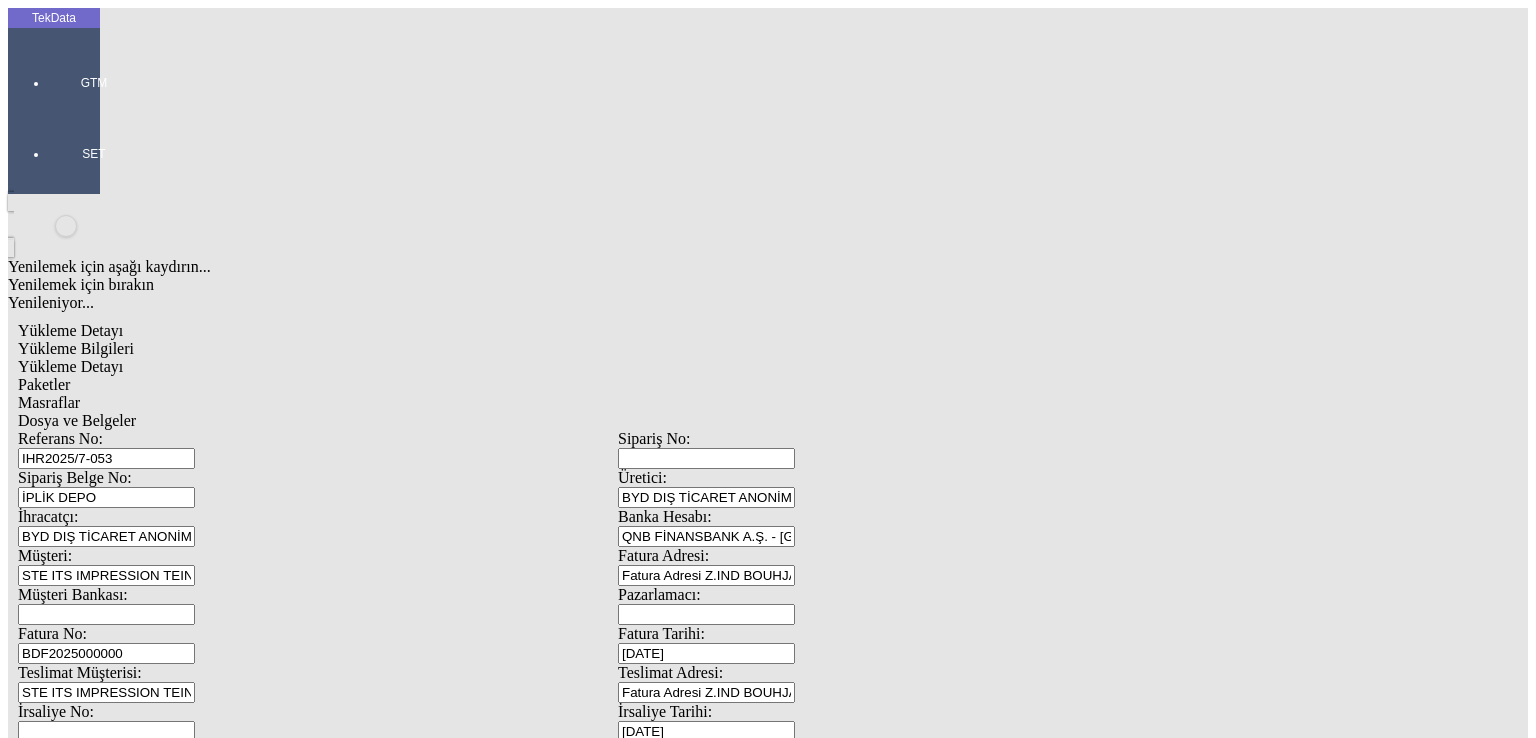 scroll, scrollTop: 0, scrollLeft: 0, axis: both 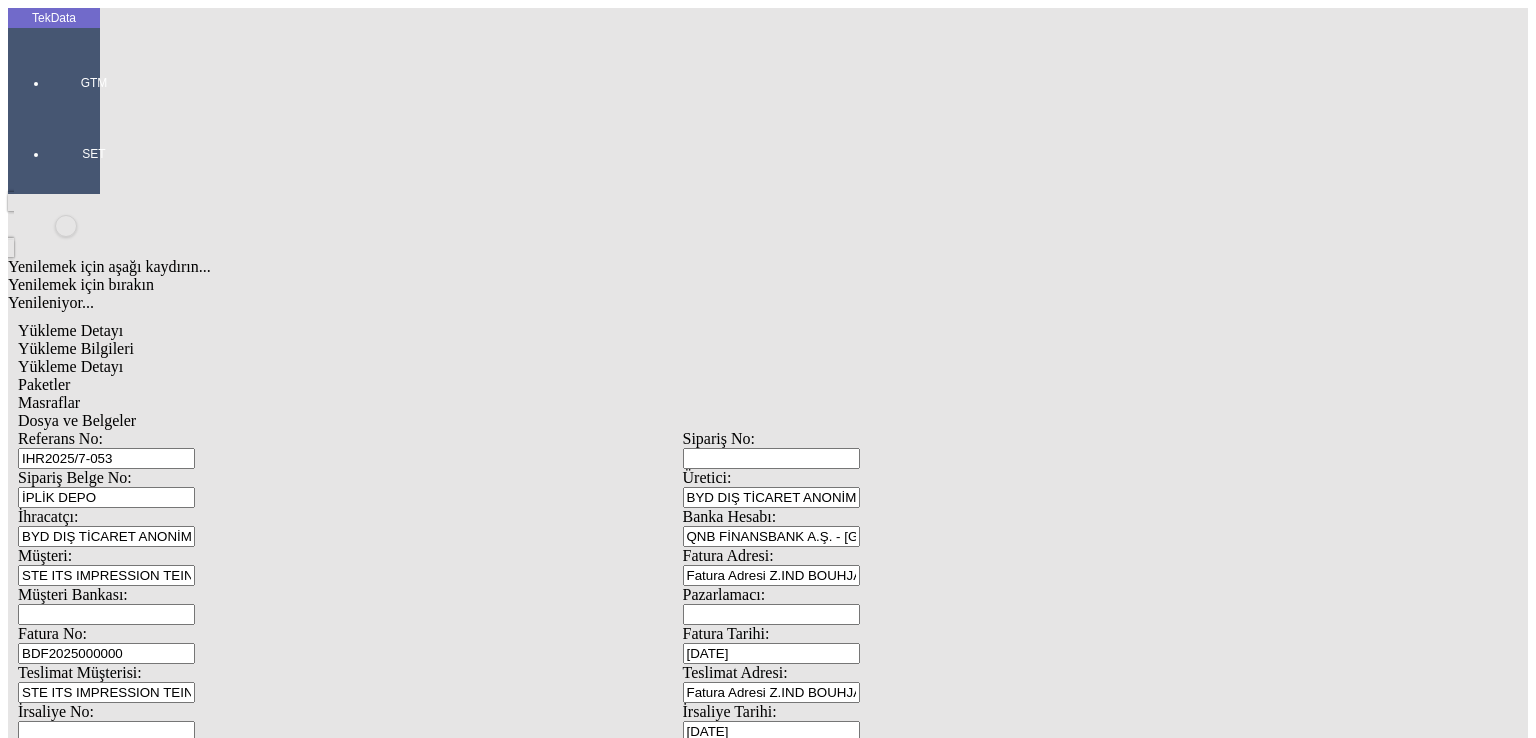click on "Düzenle" at bounding box center (64, 1507) 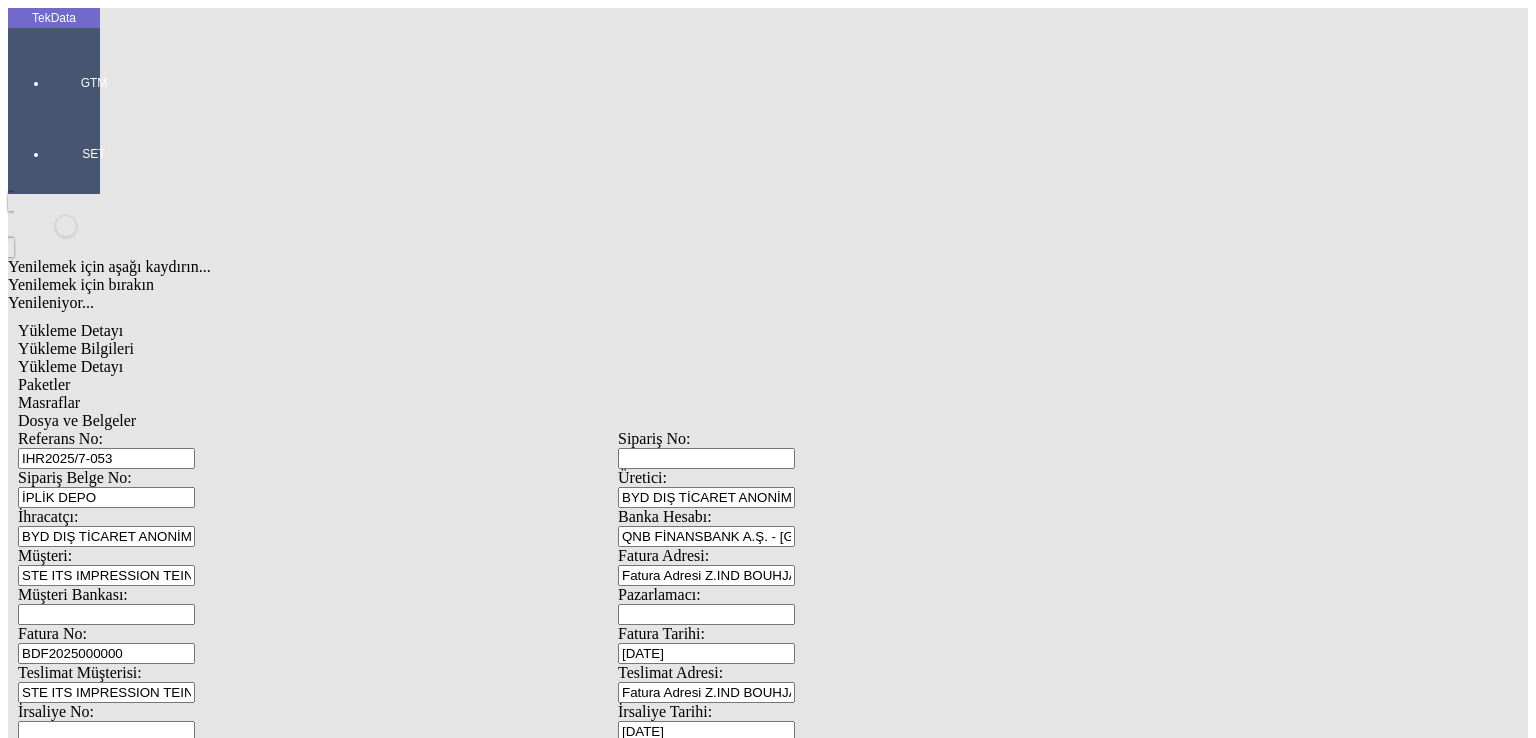 click on "Dosya ve Belgeler" at bounding box center (77, 420) 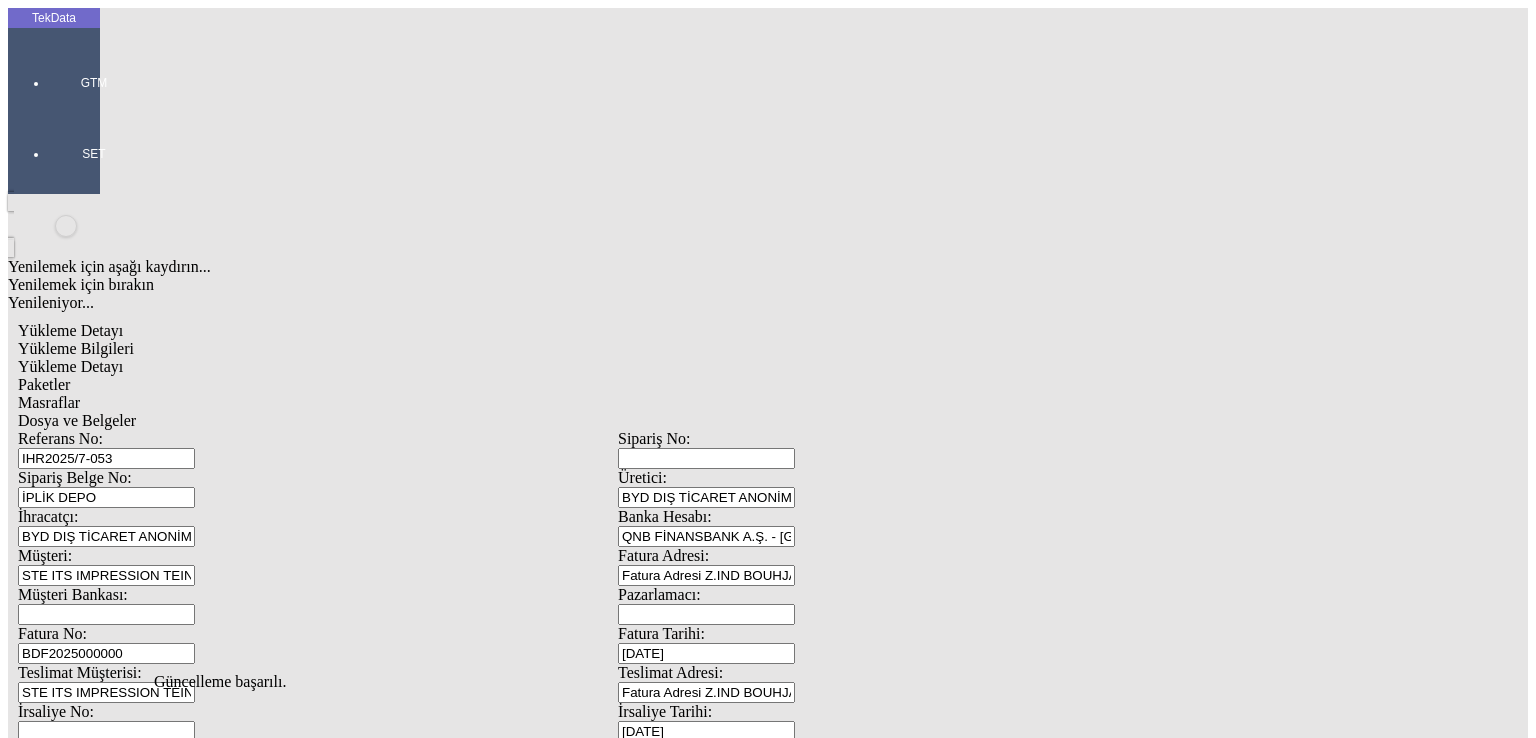 scroll, scrollTop: 0, scrollLeft: 0, axis: both 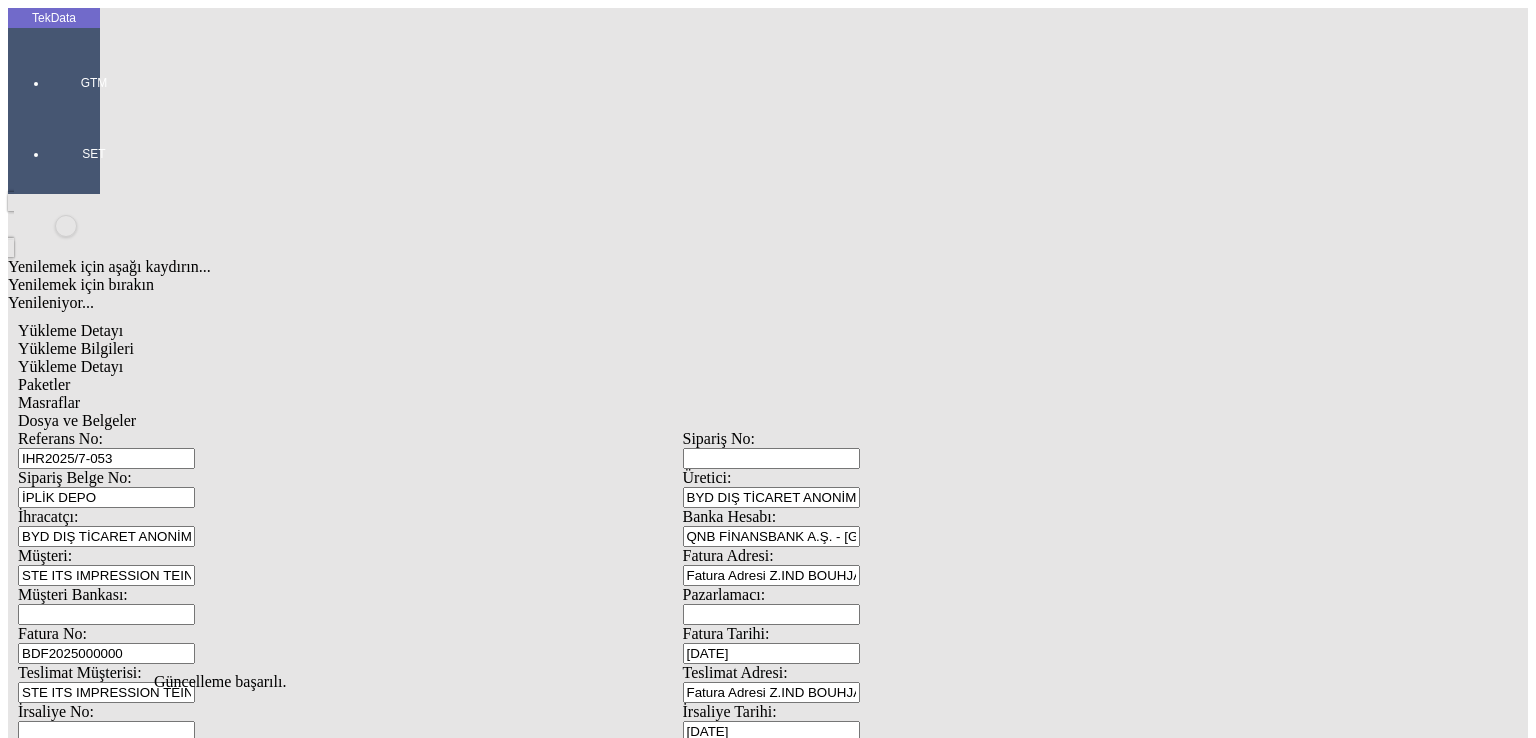 click on "Düzenle" at bounding box center (64, 1507) 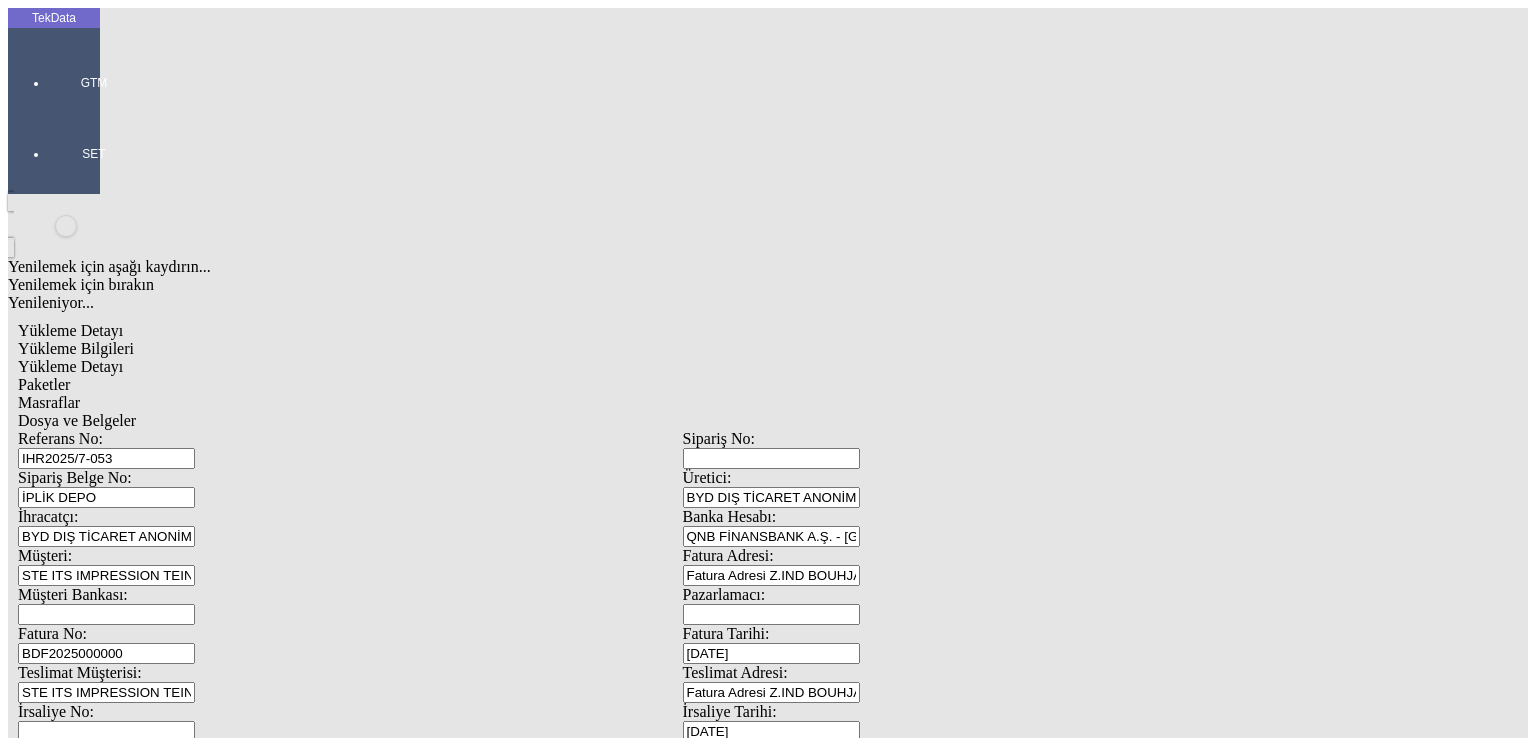 type on "9236.94" 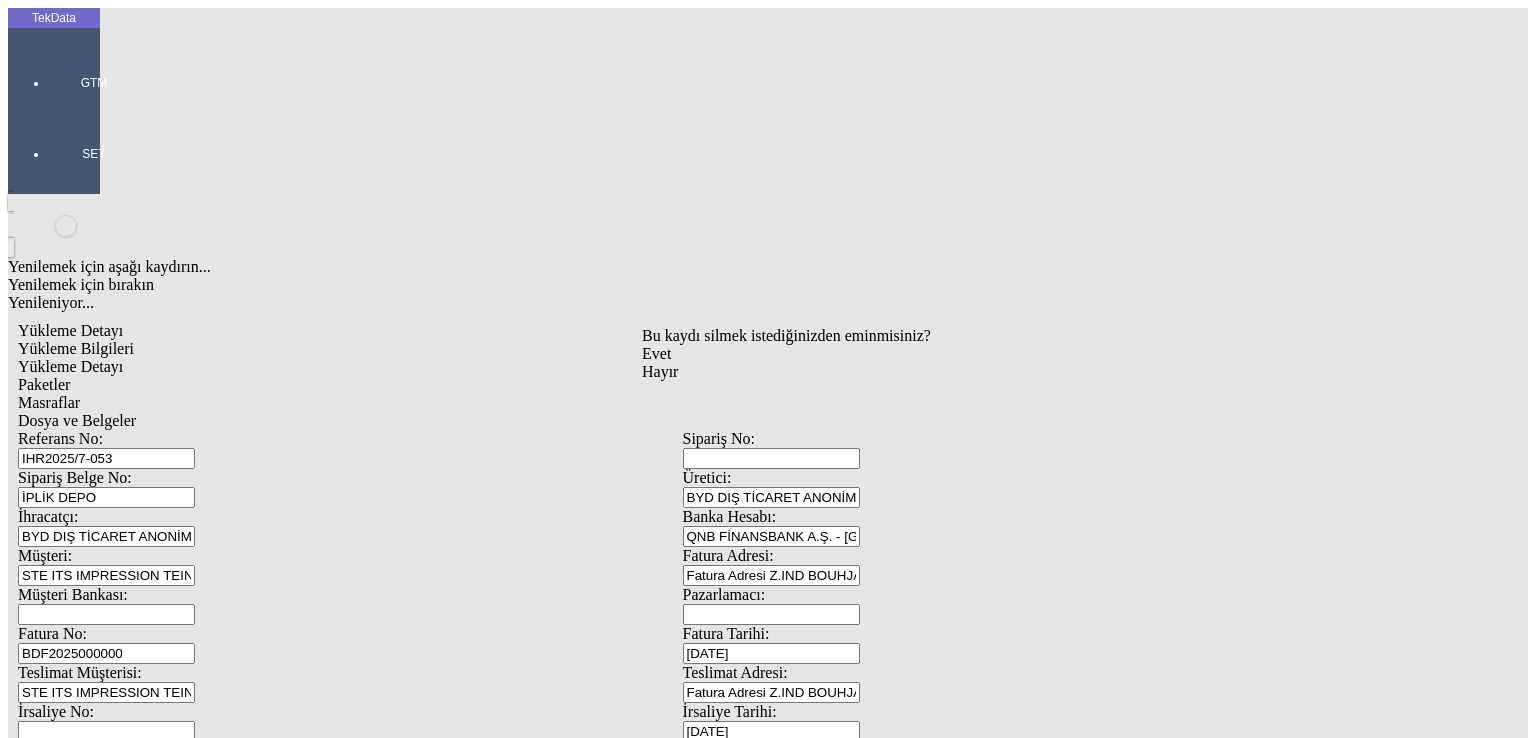 click on "Evet" at bounding box center [656, 353] 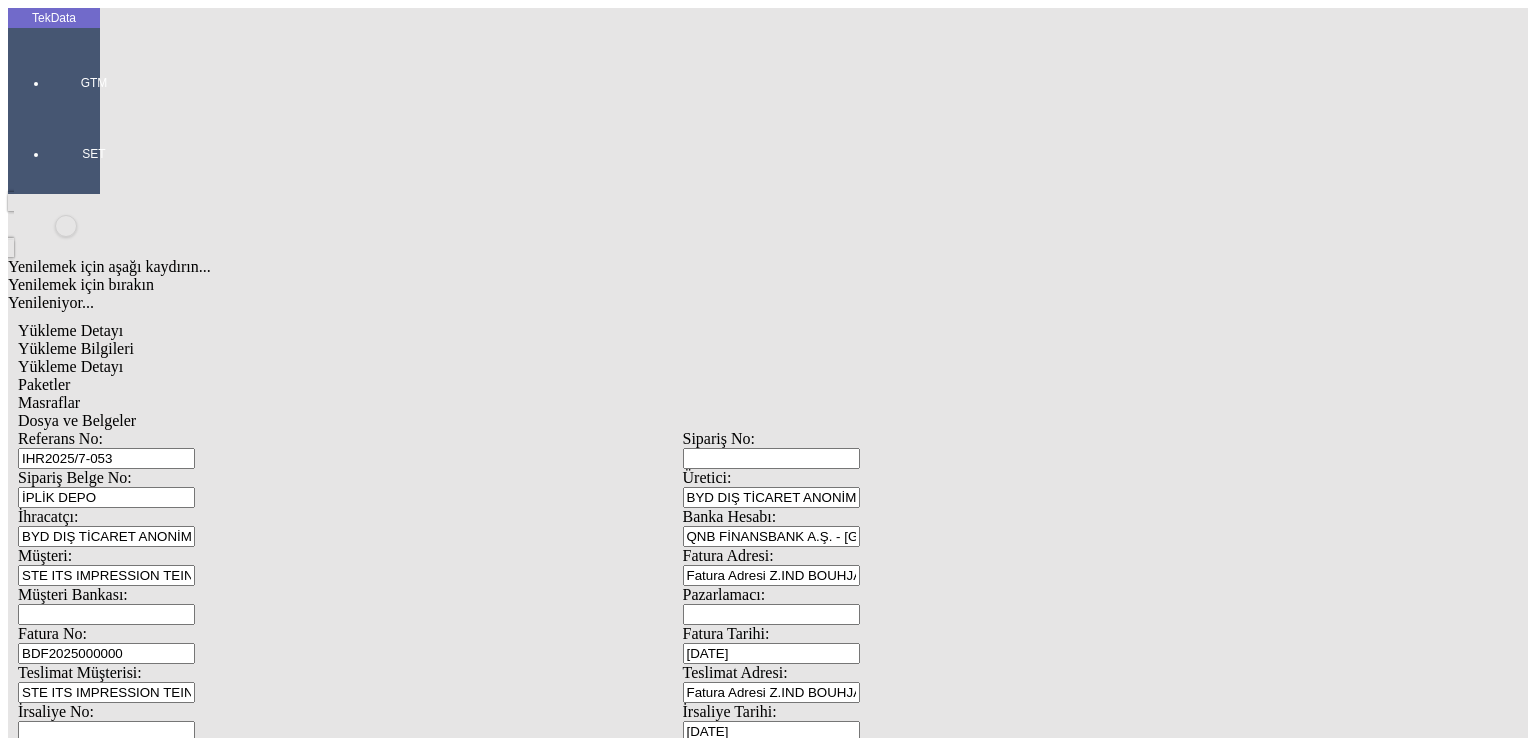 click on "Sil" 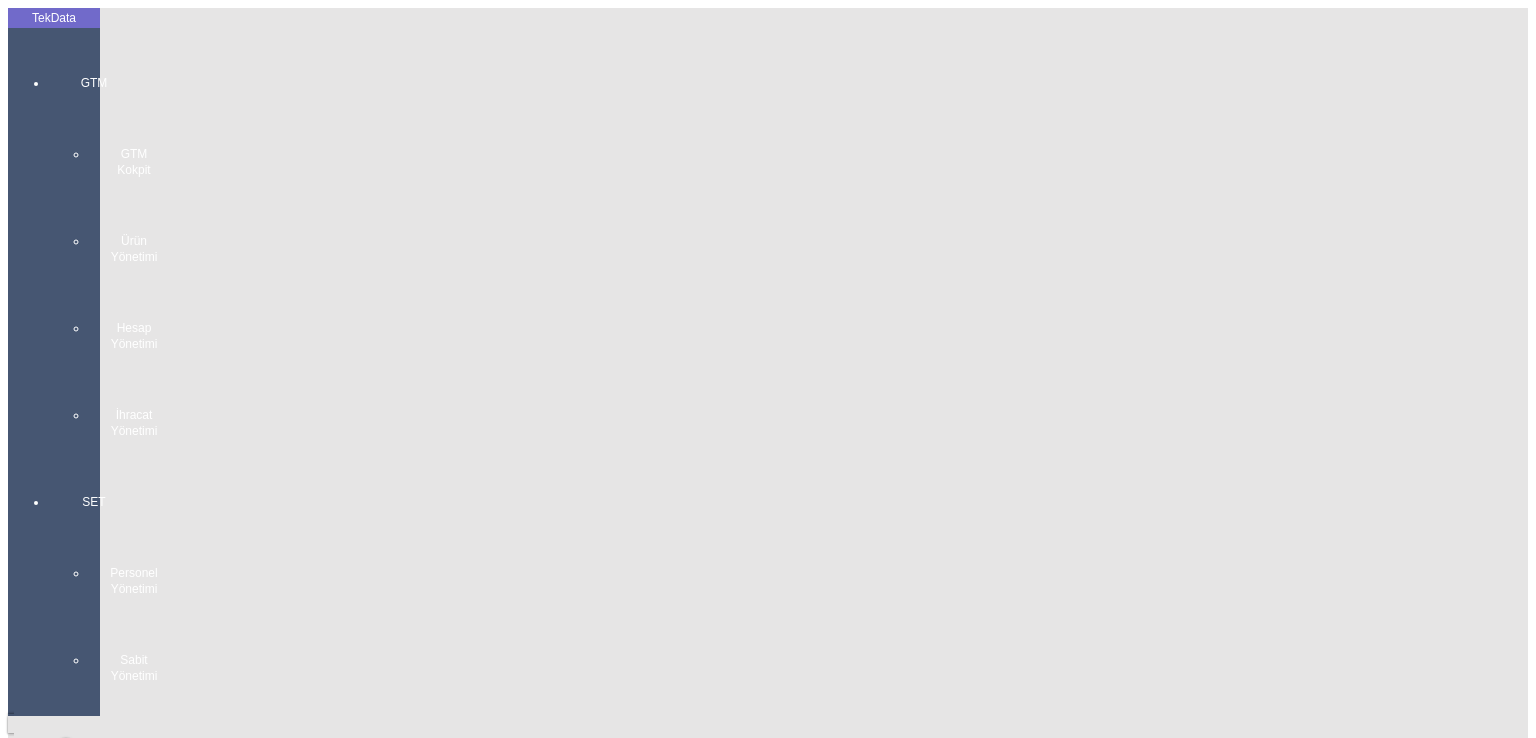 click on "Talimat Oluştur" at bounding box center (68, 2656) 